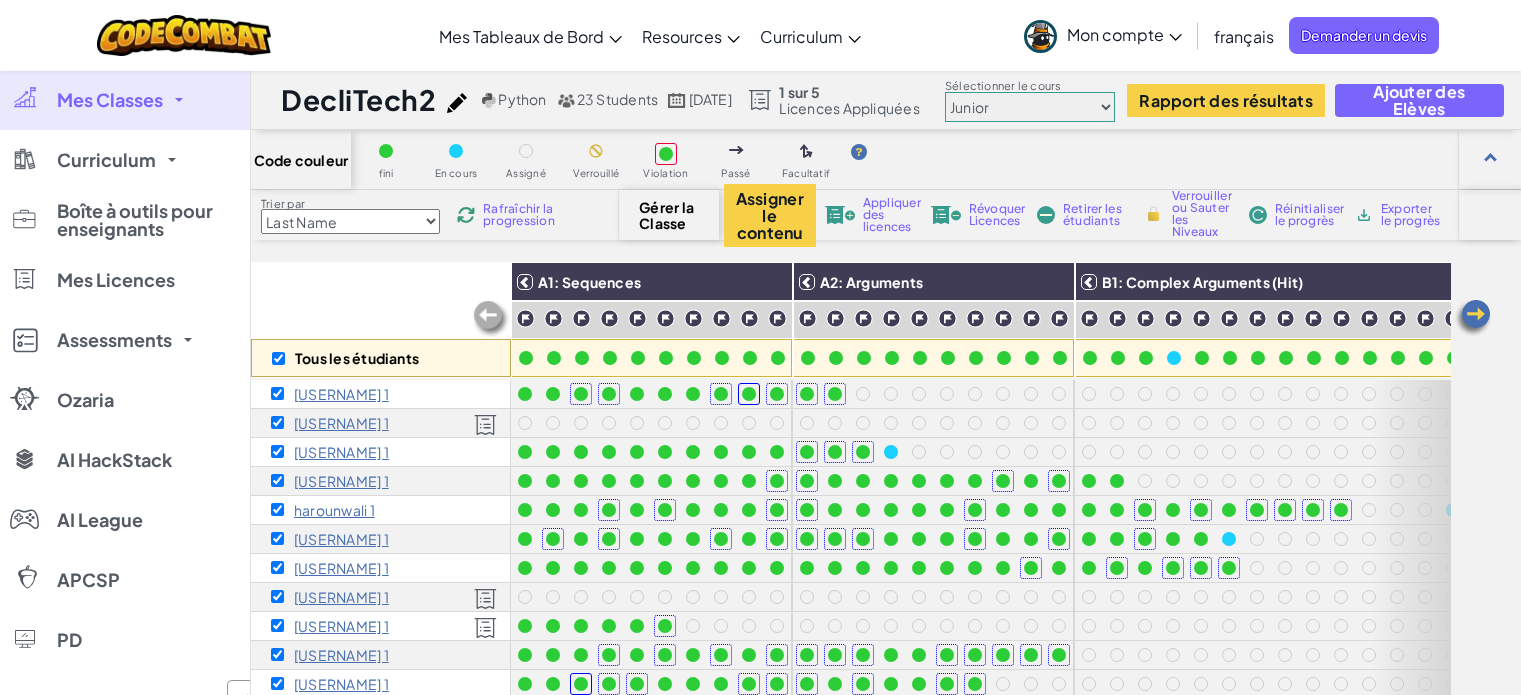 scroll, scrollTop: 0, scrollLeft: 0, axis: both 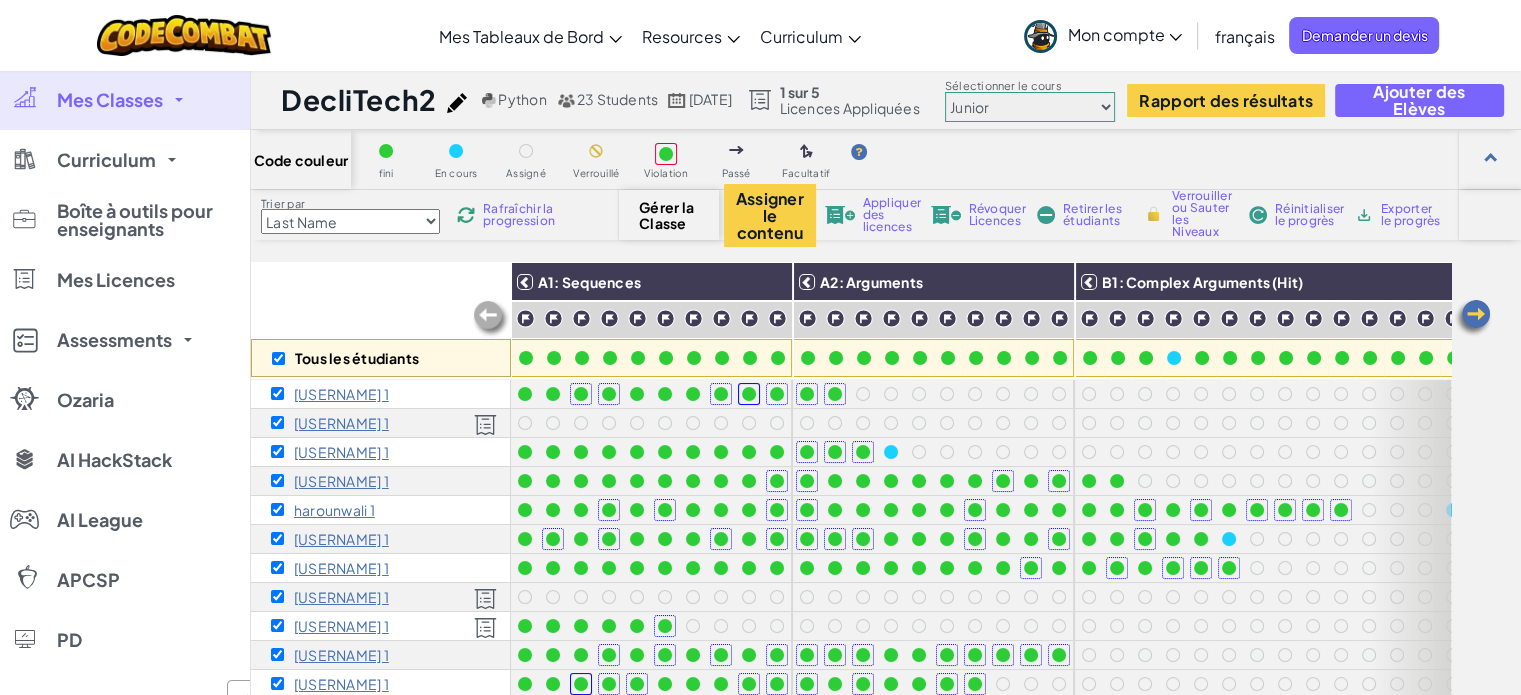 click on "Révoquer Licences" at bounding box center (997, 215) 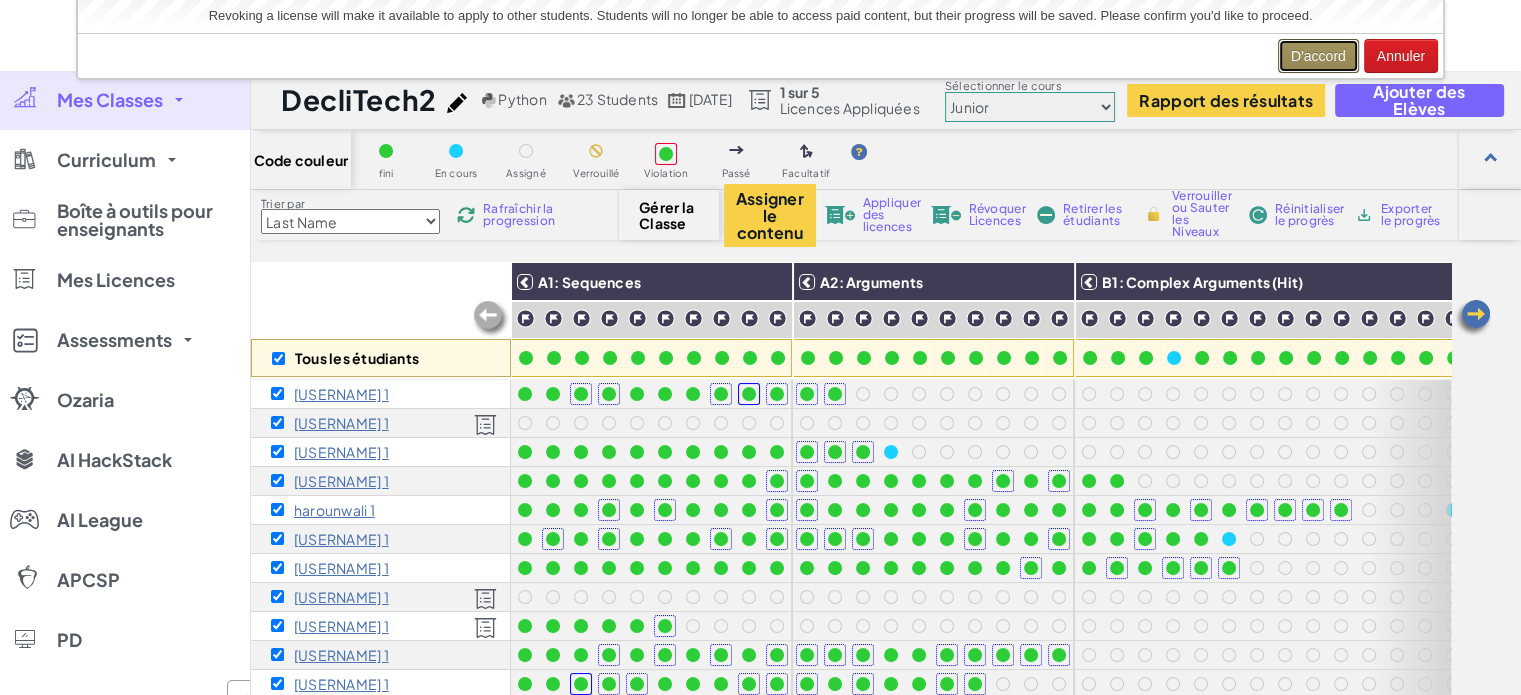 click on "D'accord" at bounding box center [1318, 56] 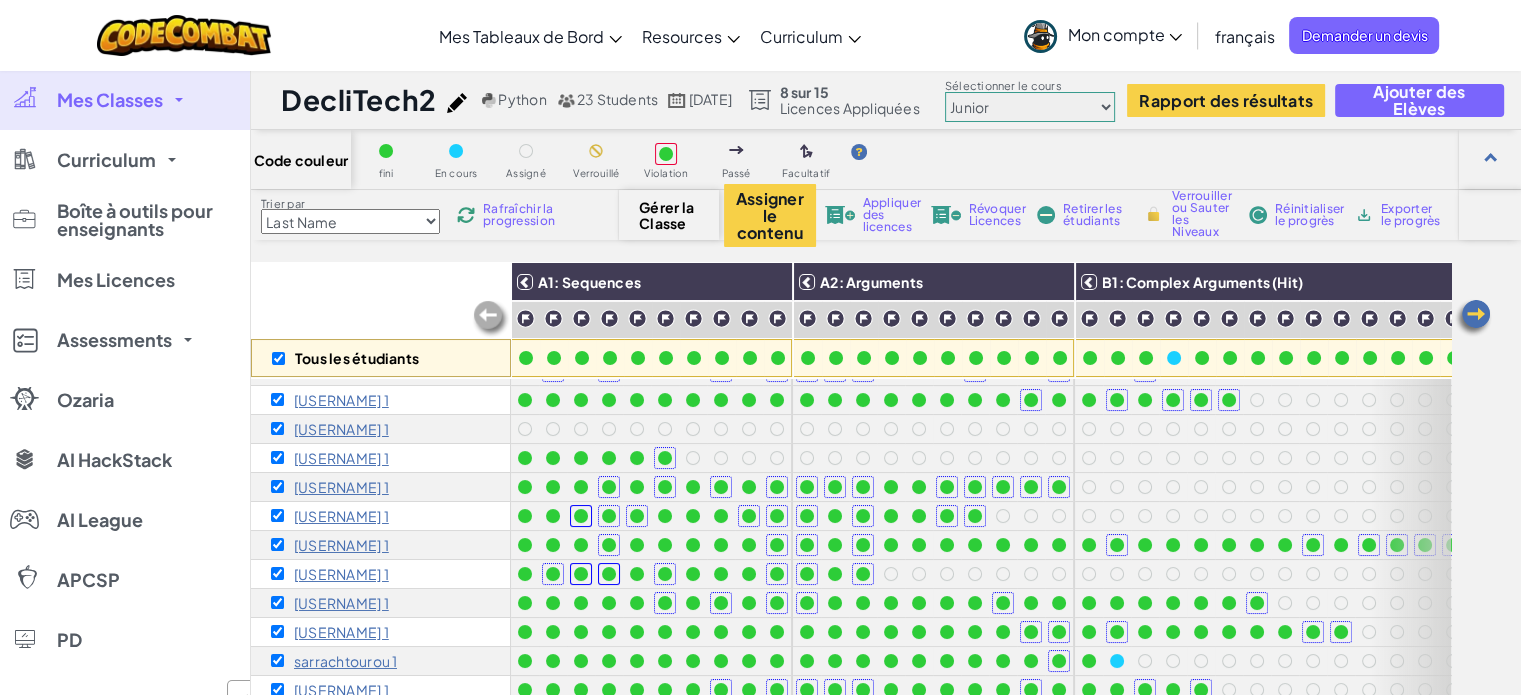 scroll, scrollTop: 204, scrollLeft: 0, axis: vertical 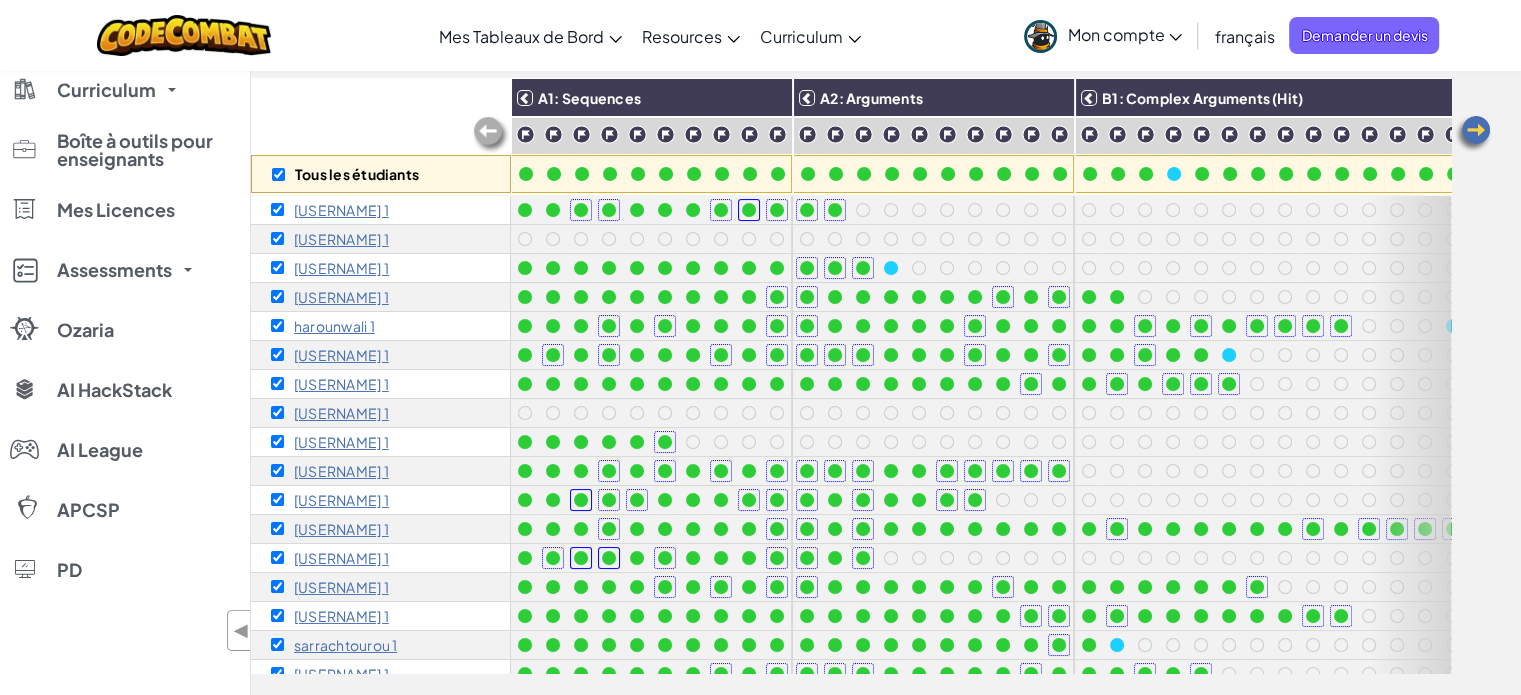 click on "Tous les étudiants" at bounding box center [381, 174] 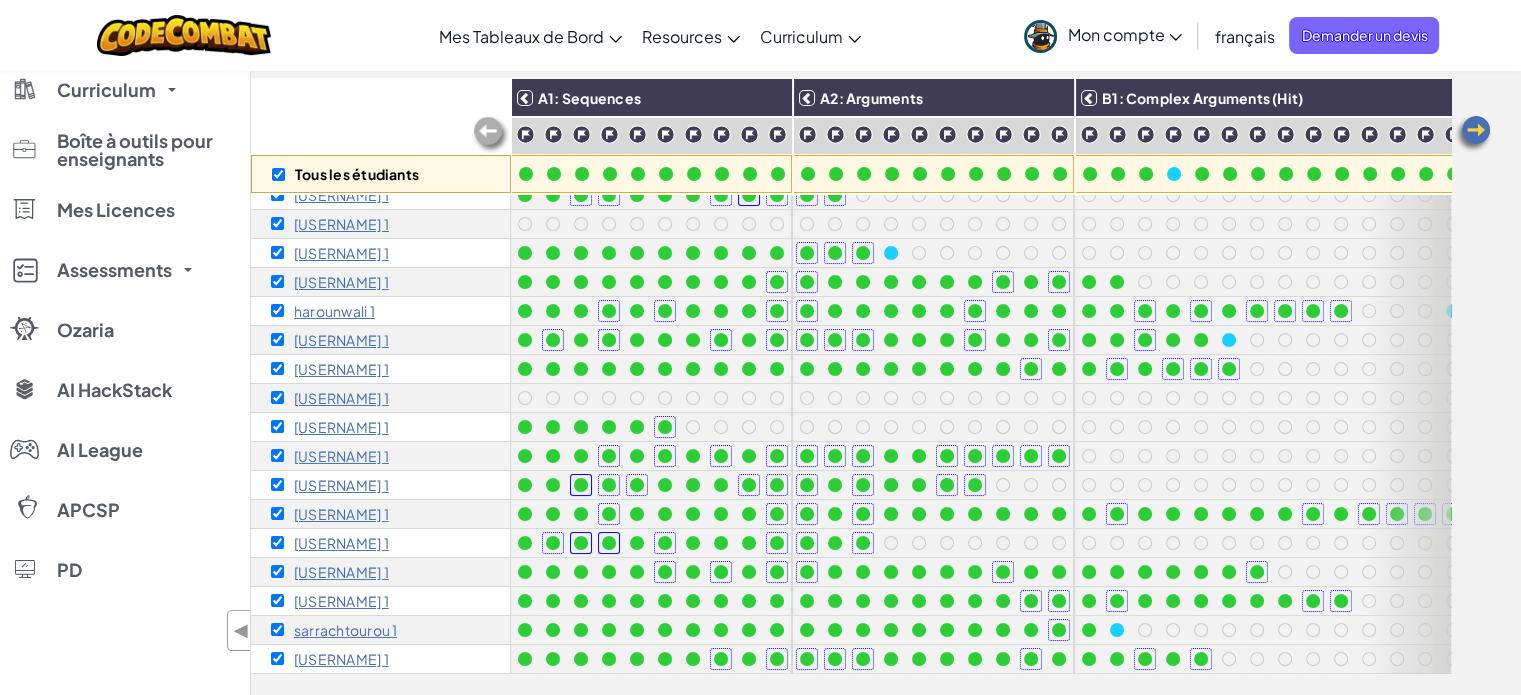 scroll, scrollTop: 0, scrollLeft: 0, axis: both 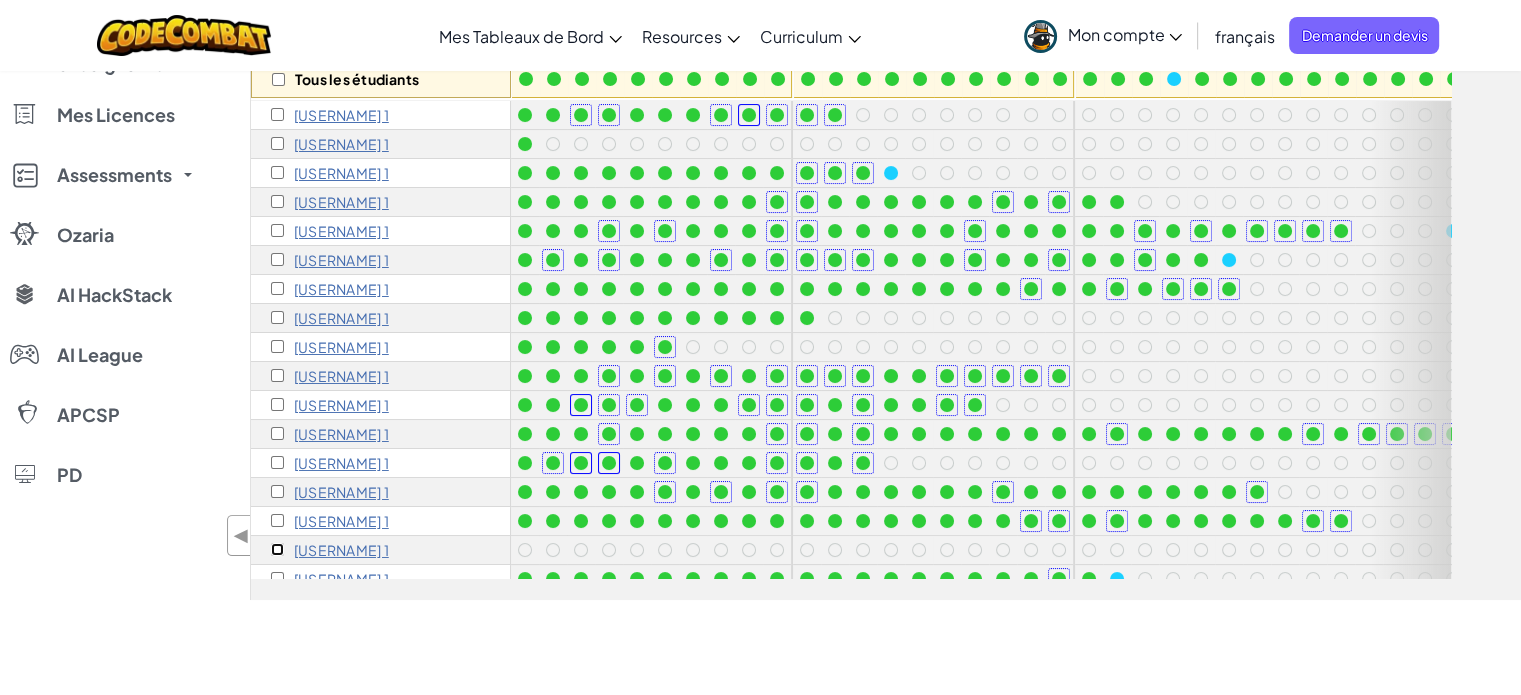 click at bounding box center (277, 549) 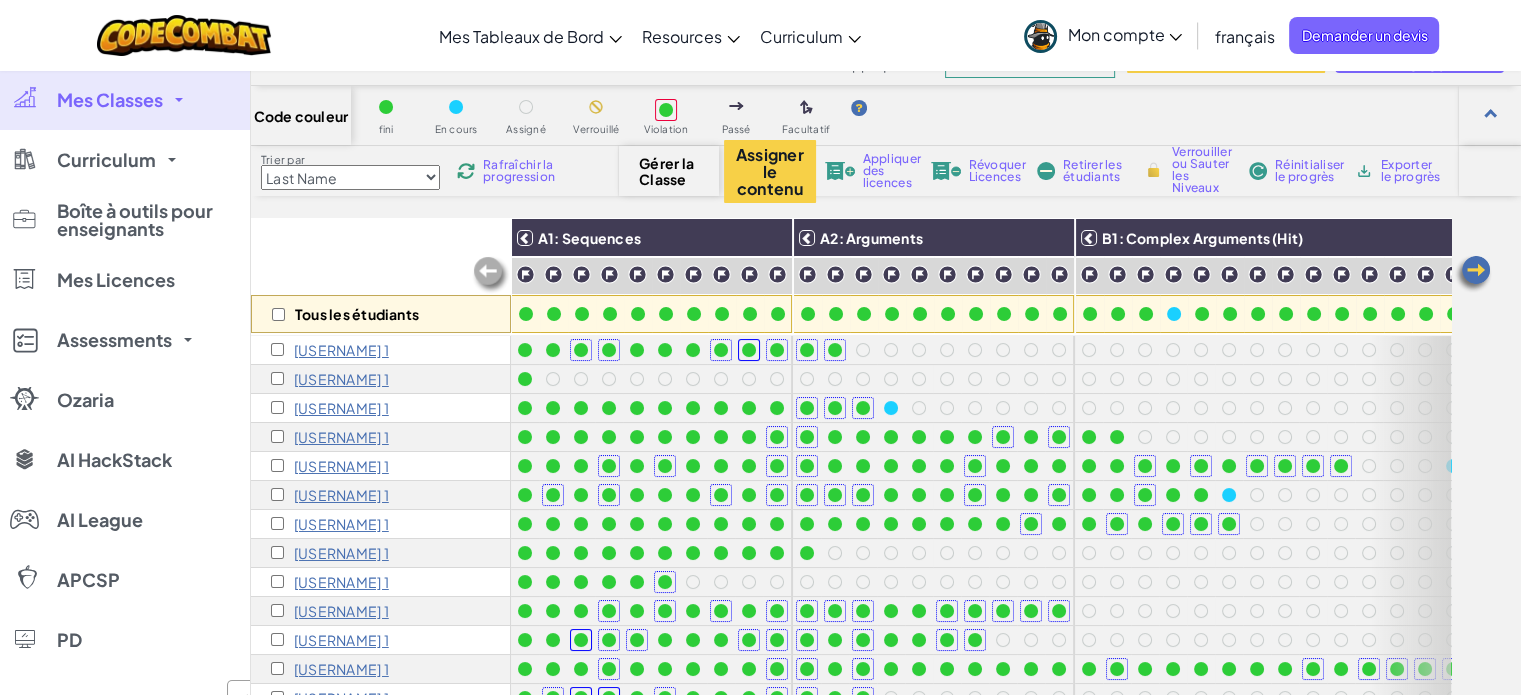 scroll, scrollTop: 0, scrollLeft: 0, axis: both 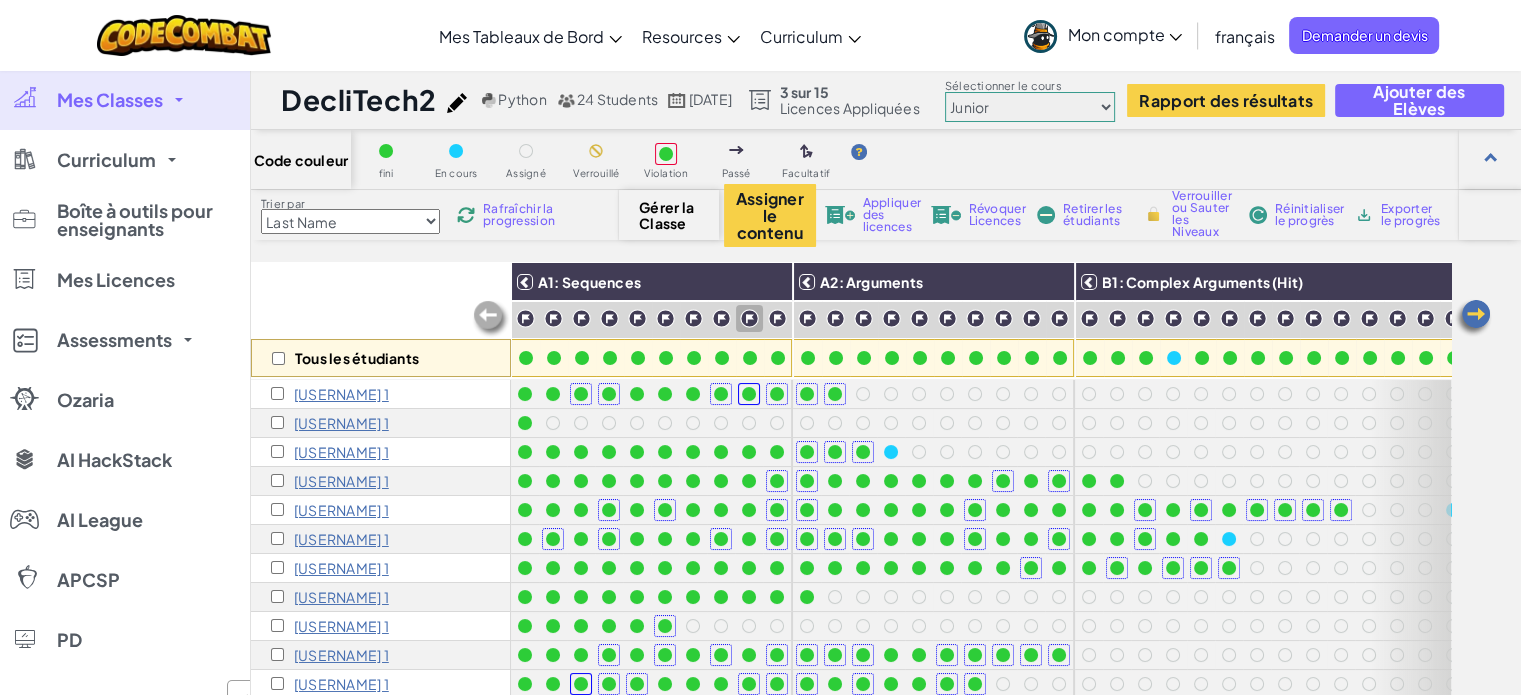 click on "Appliquer des licences" at bounding box center (892, 215) 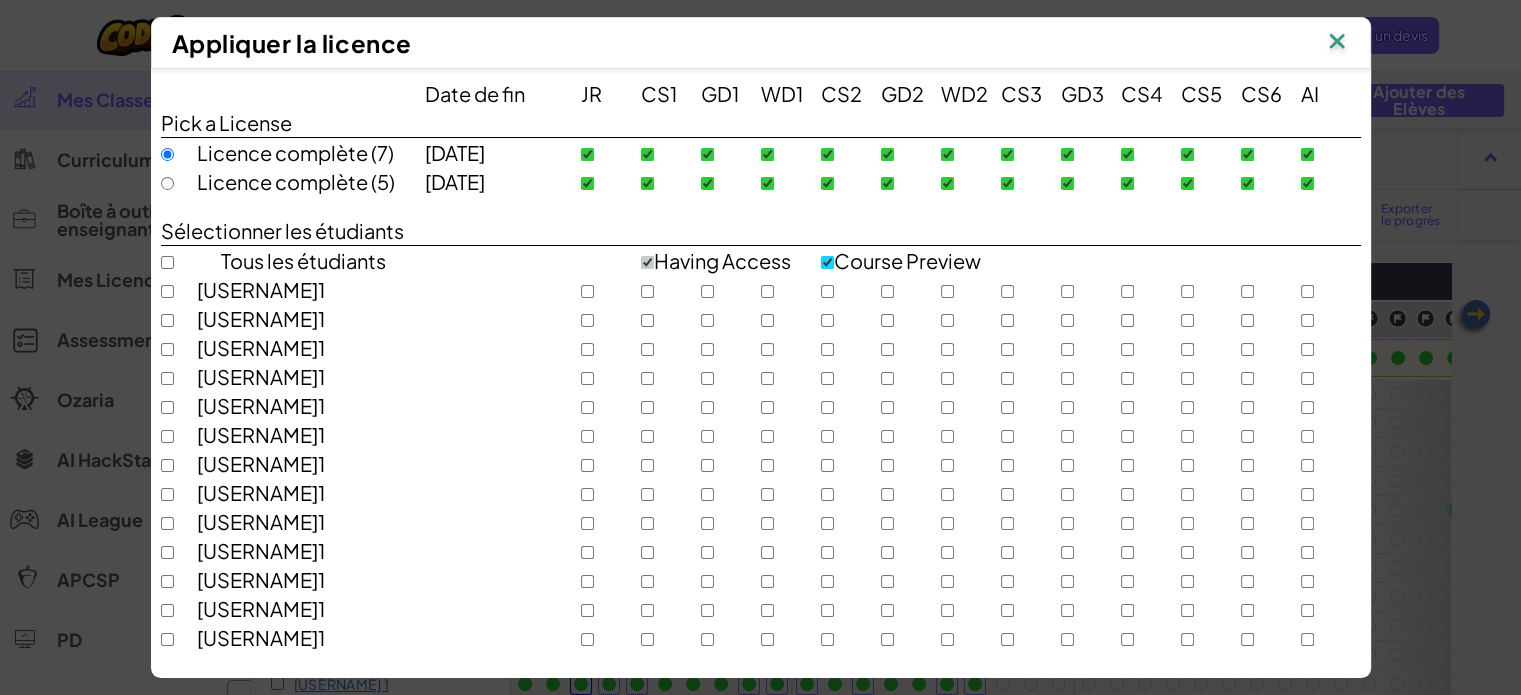 scroll, scrollTop: 411, scrollLeft: 0, axis: vertical 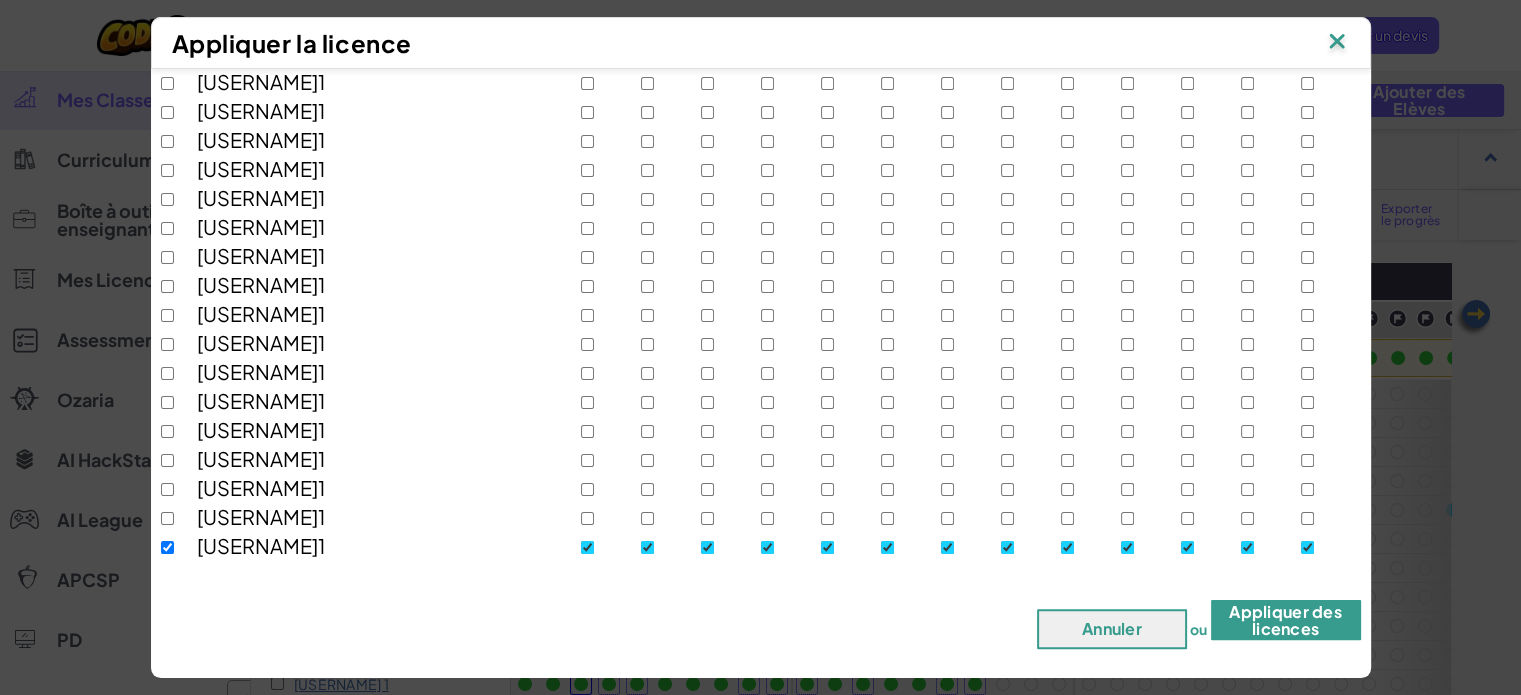 click on "Appliquer des licences" at bounding box center [1286, 620] 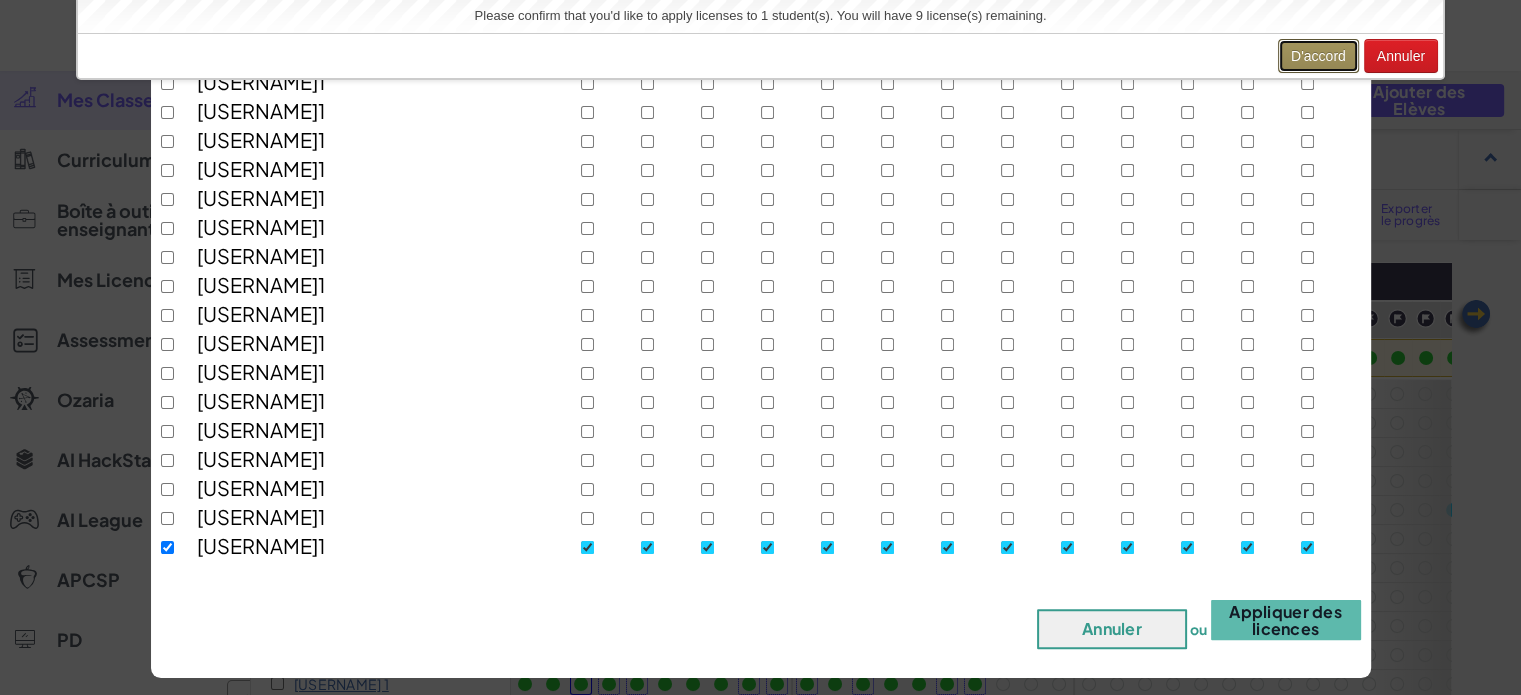 click on "D'accord" at bounding box center (1318, 56) 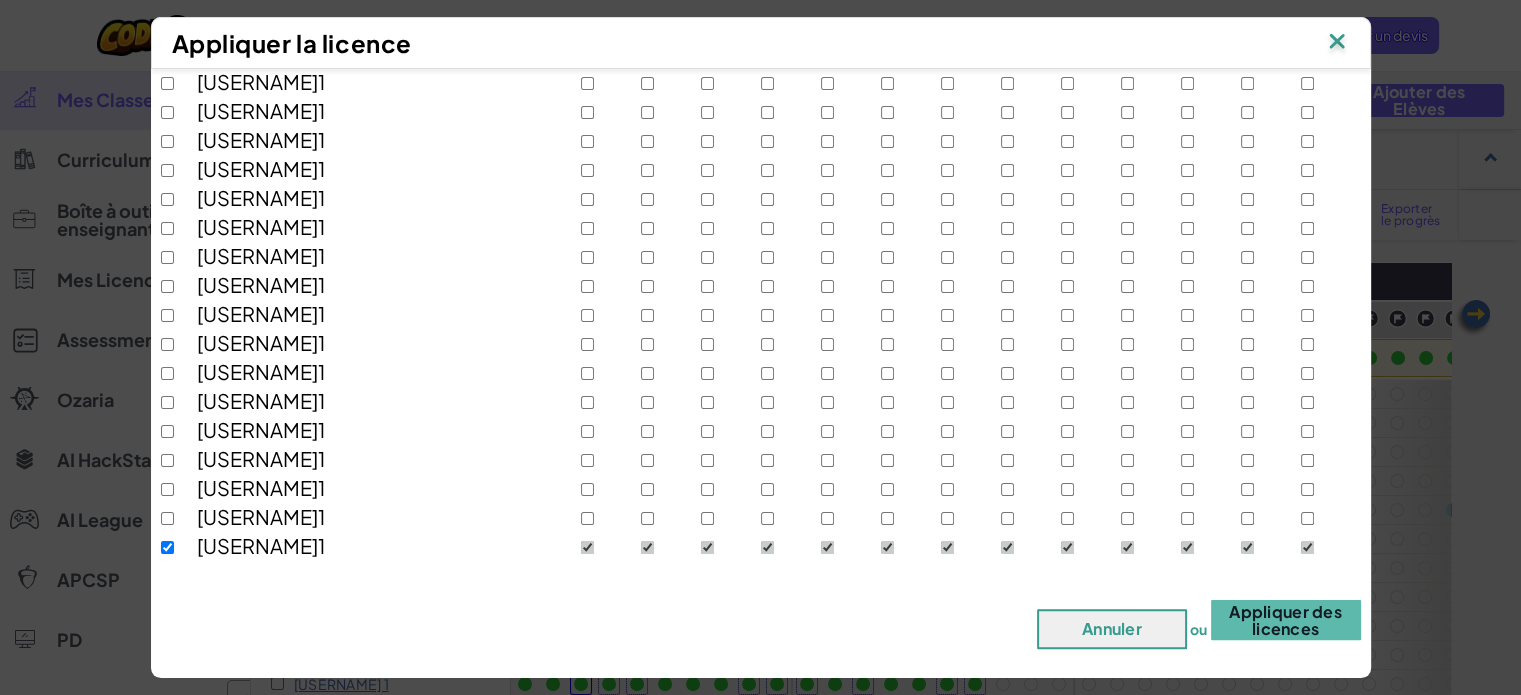 click at bounding box center (1337, 43) 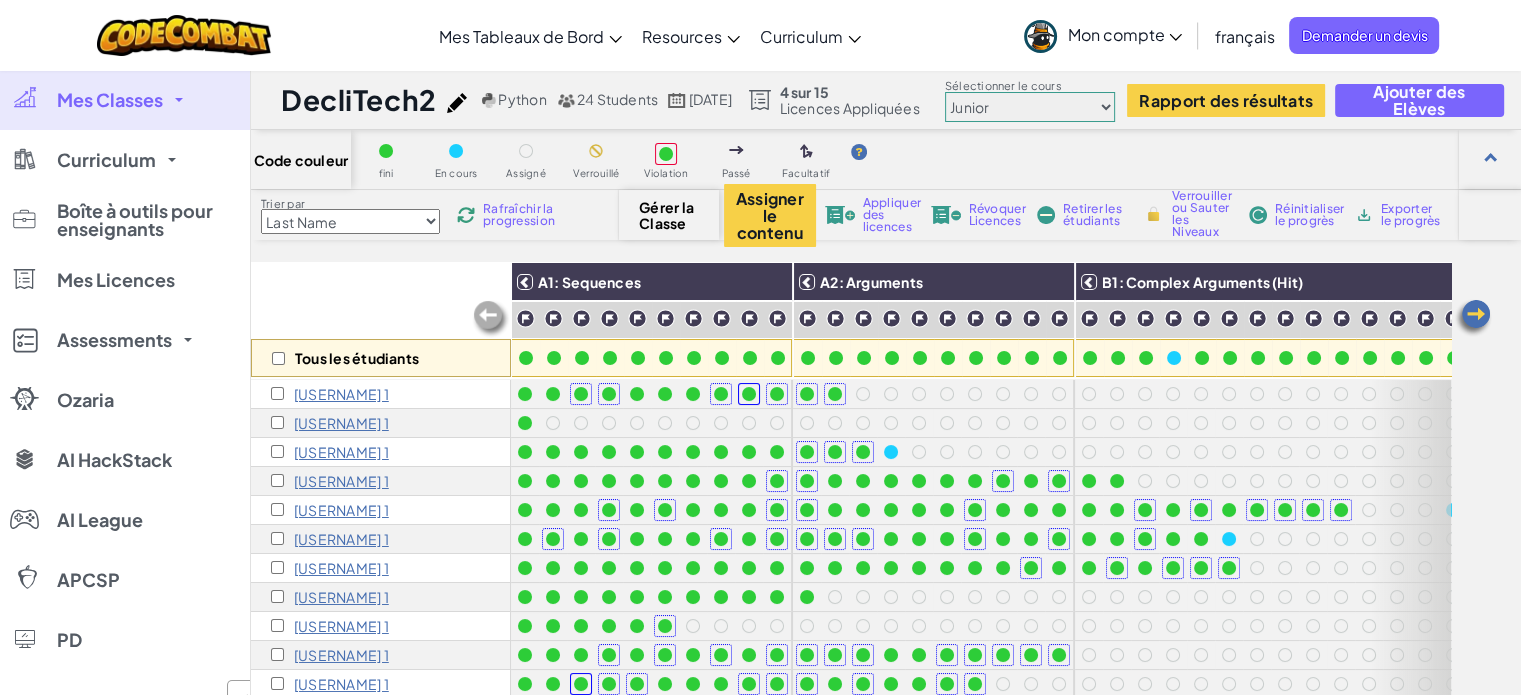 click on "Tous les étudiants" at bounding box center (381, 320) 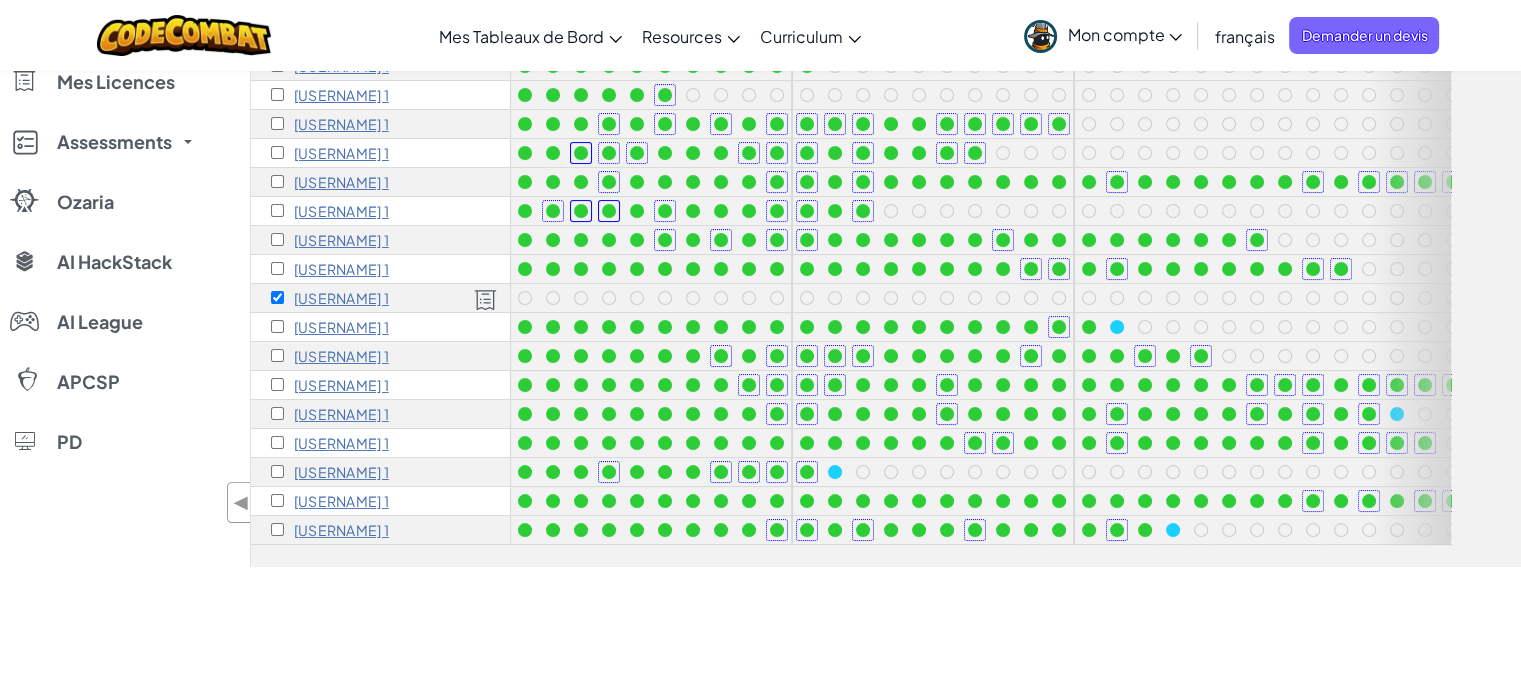 scroll, scrollTop: 312, scrollLeft: 0, axis: vertical 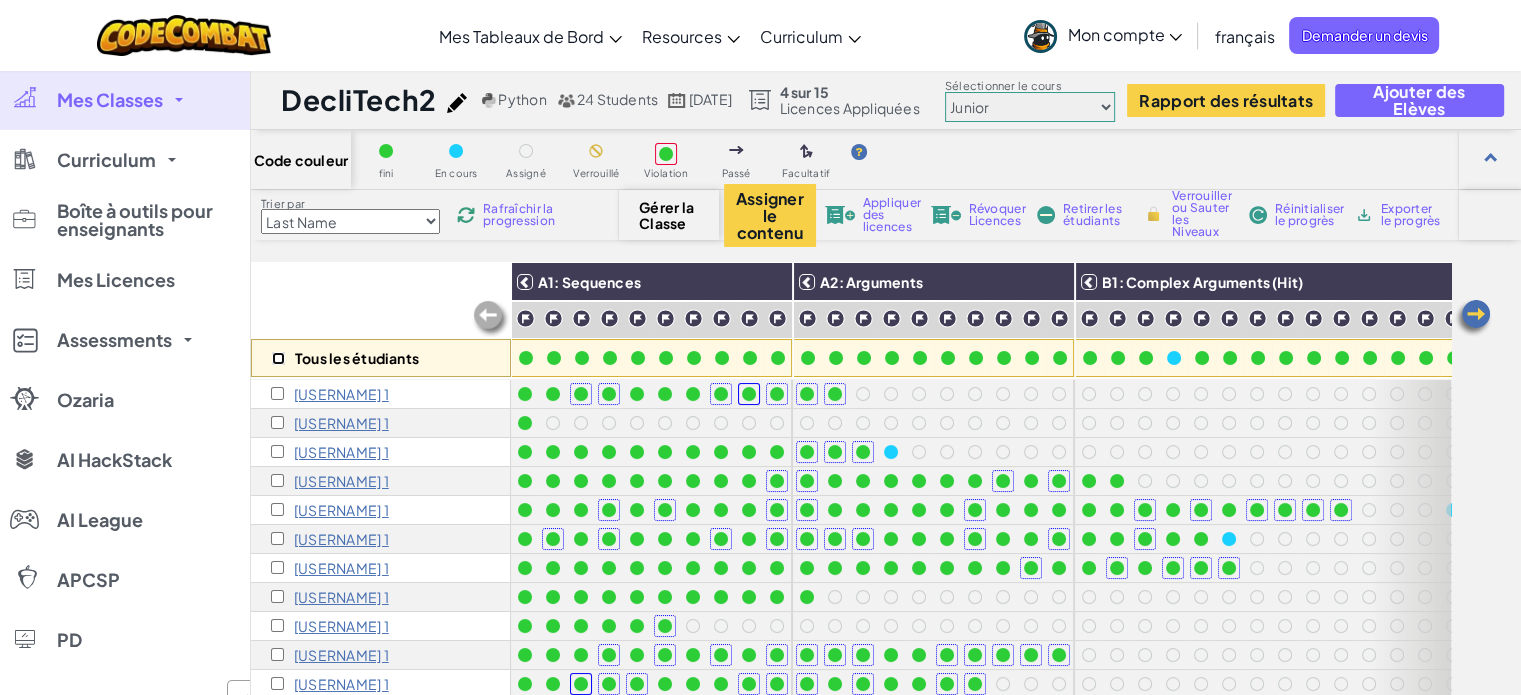 click at bounding box center (278, 358) 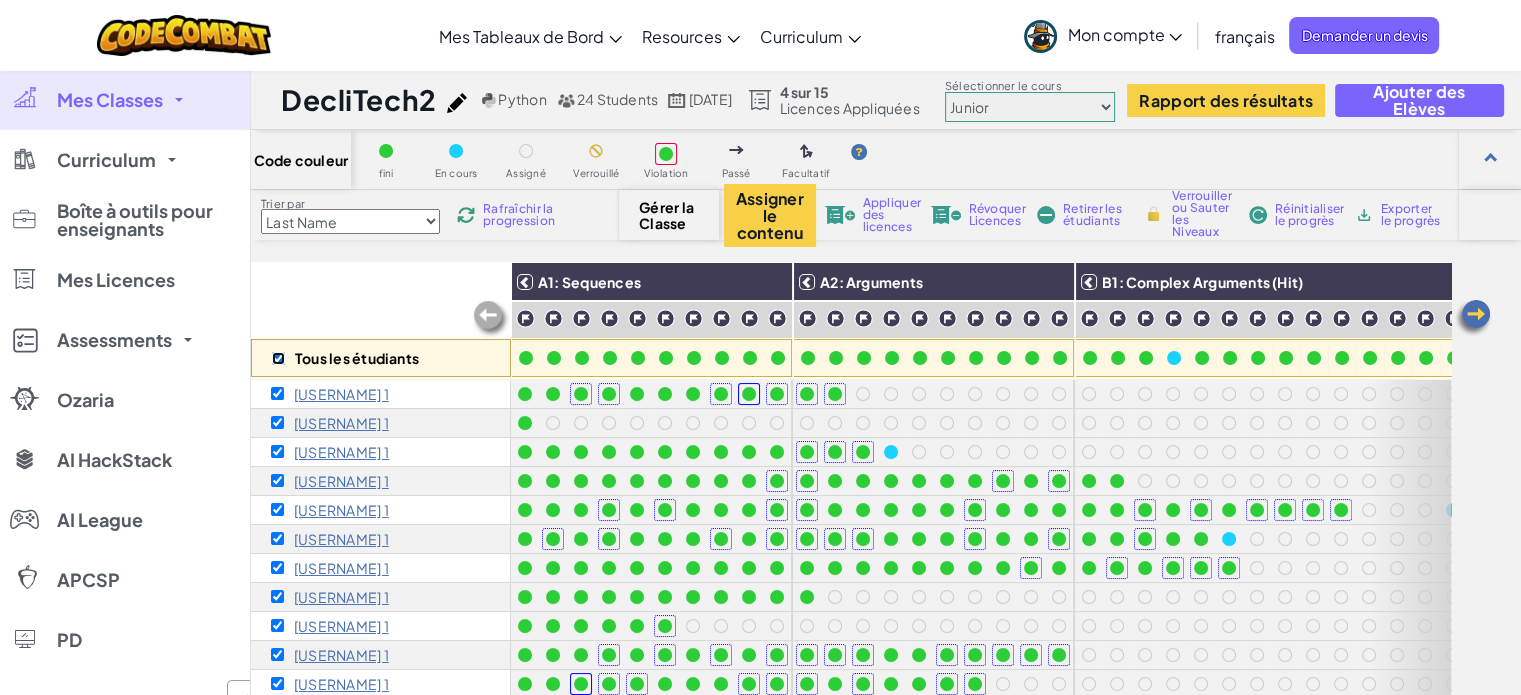 checkbox on "true" 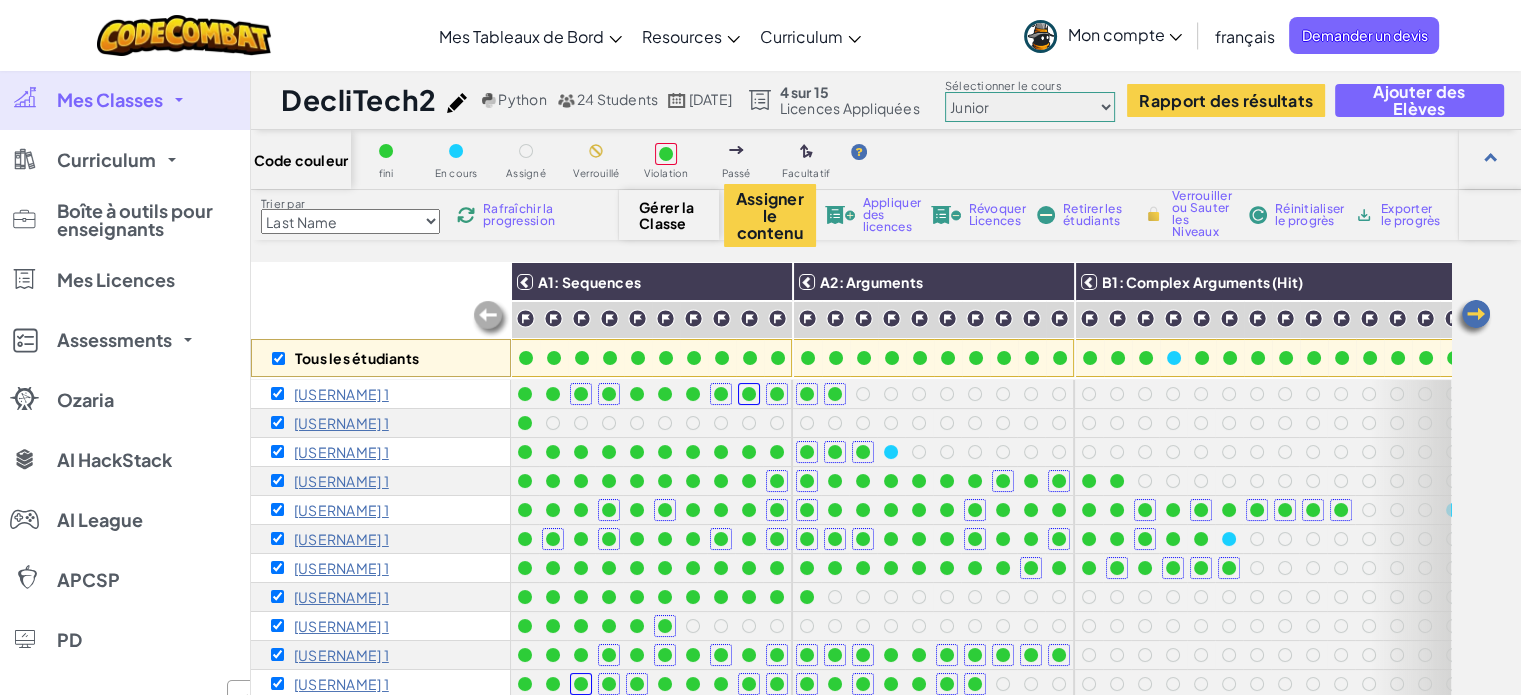 click on "Révoquer Licences" at bounding box center [997, 215] 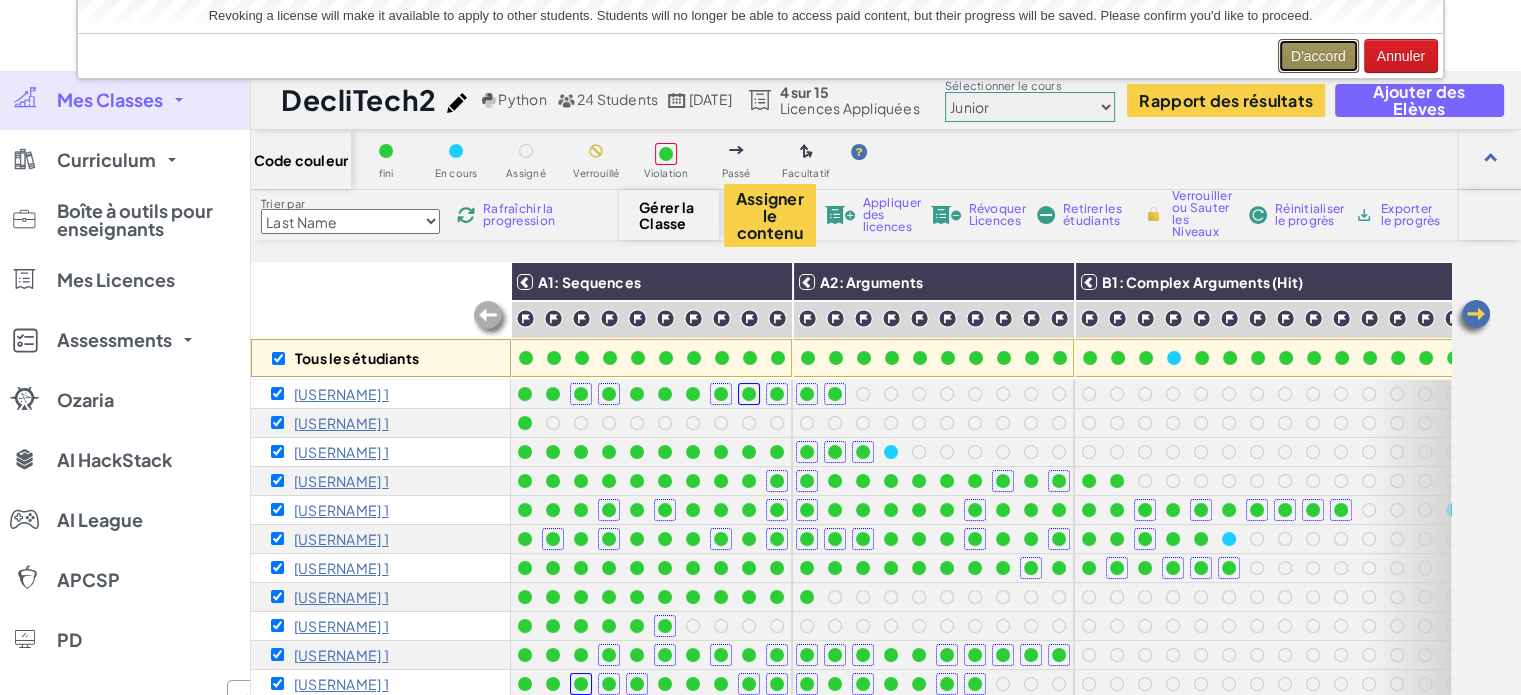 click on "D'accord" at bounding box center [1318, 56] 